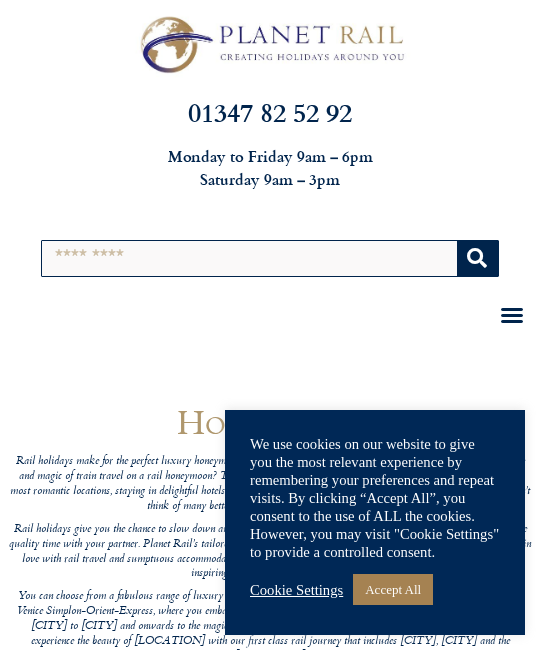scroll, scrollTop: 0, scrollLeft: 0, axis: both 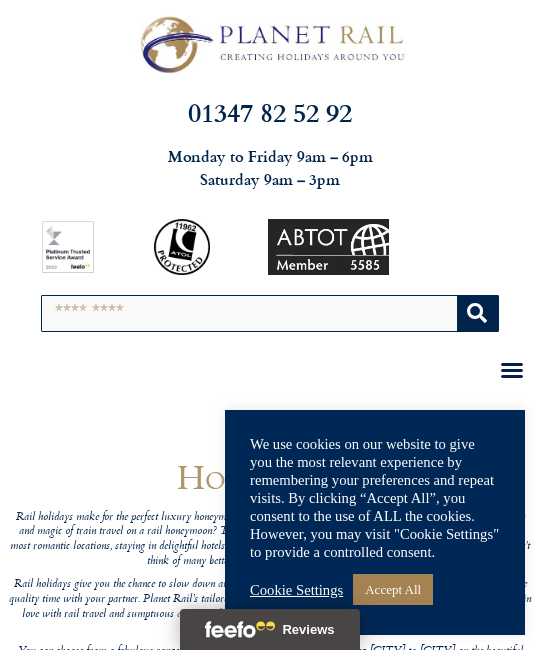 click on "Cookie Settings" at bounding box center (296, 590) 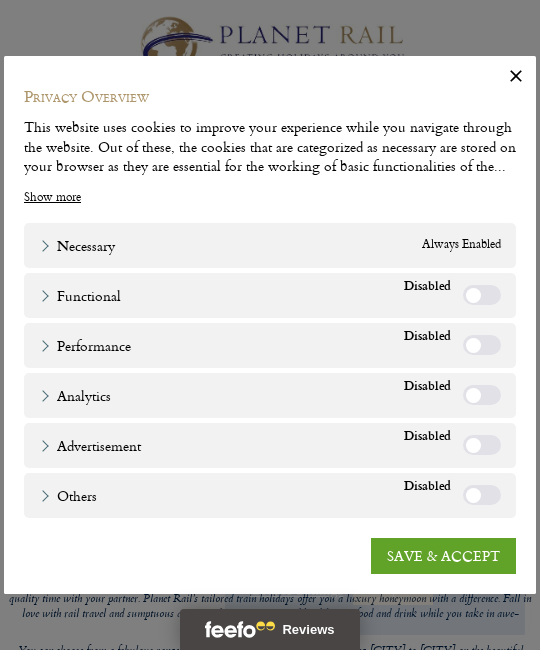 click on "Functional" at bounding box center (482, 295) 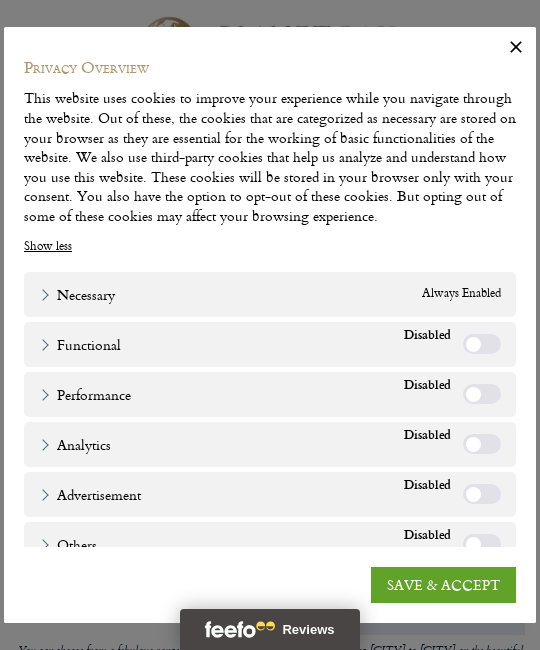 click on "SAVE & ACCEPT" at bounding box center (443, 585) 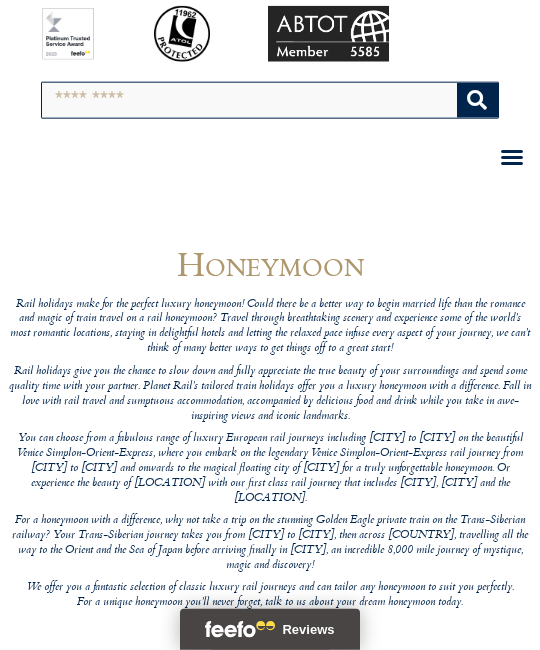 scroll, scrollTop: 207, scrollLeft: 0, axis: vertical 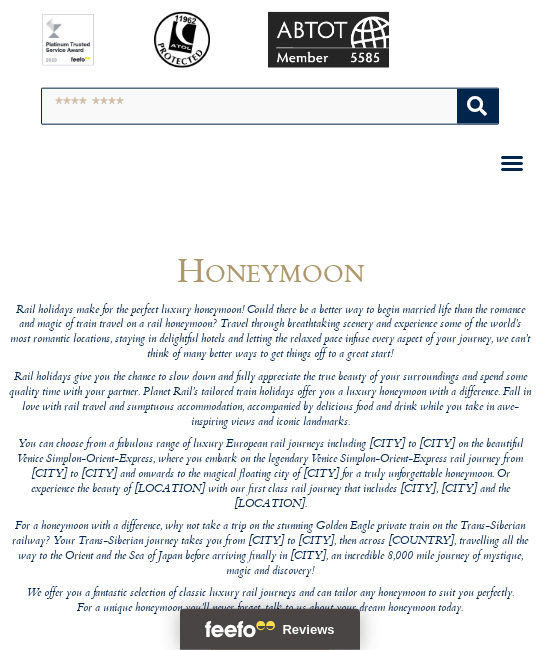 click 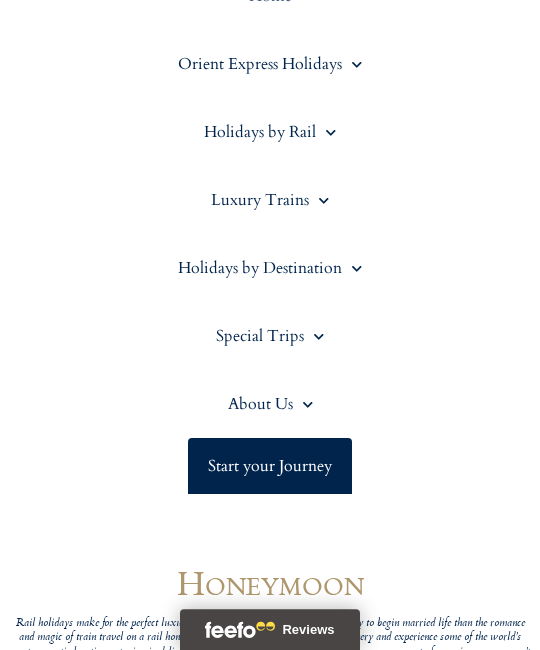 scroll, scrollTop: 430, scrollLeft: 0, axis: vertical 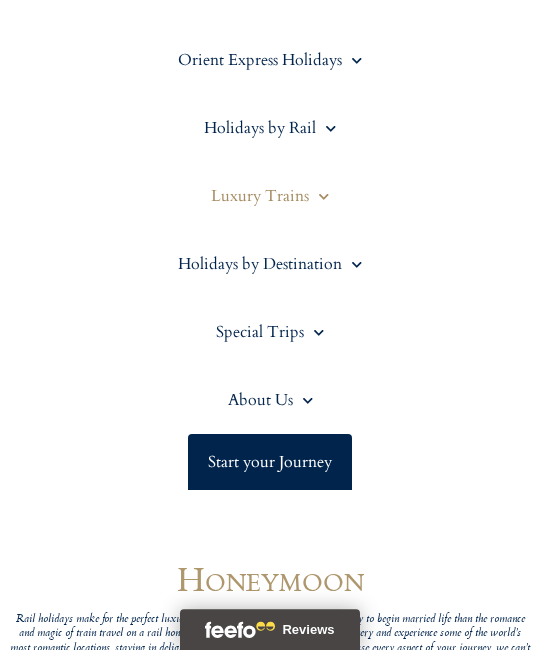 click 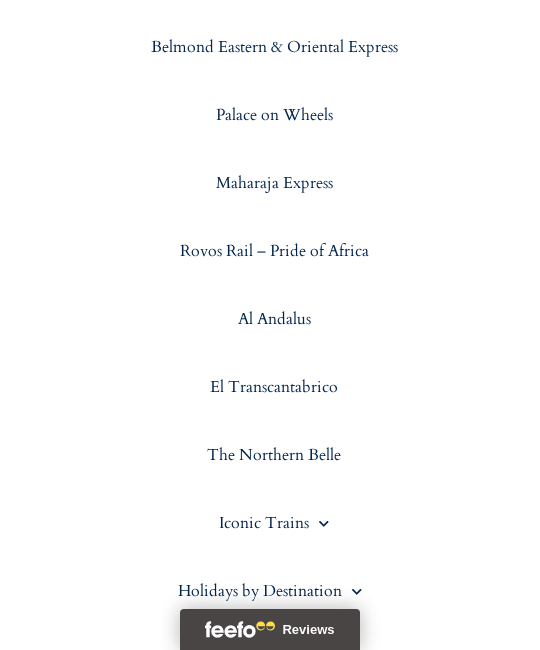 scroll, scrollTop: 987, scrollLeft: 0, axis: vertical 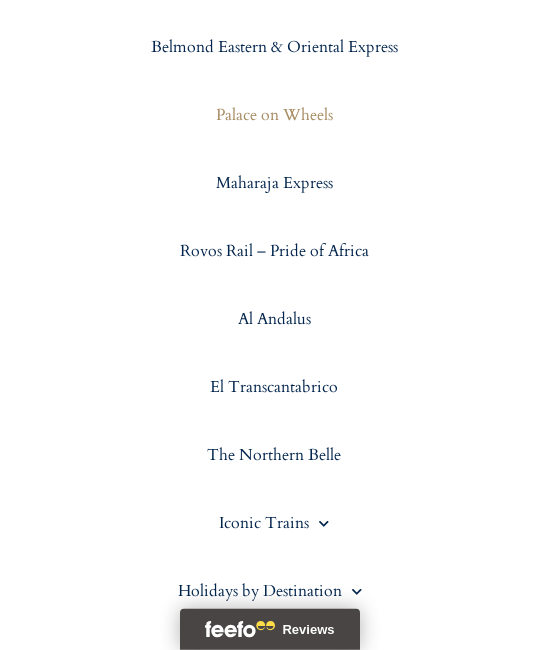 click on "Palace on Wheels" 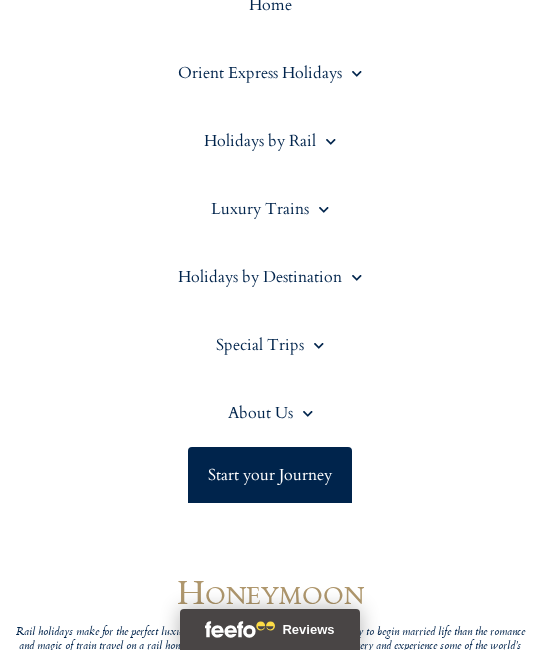 scroll, scrollTop: 403, scrollLeft: 0, axis: vertical 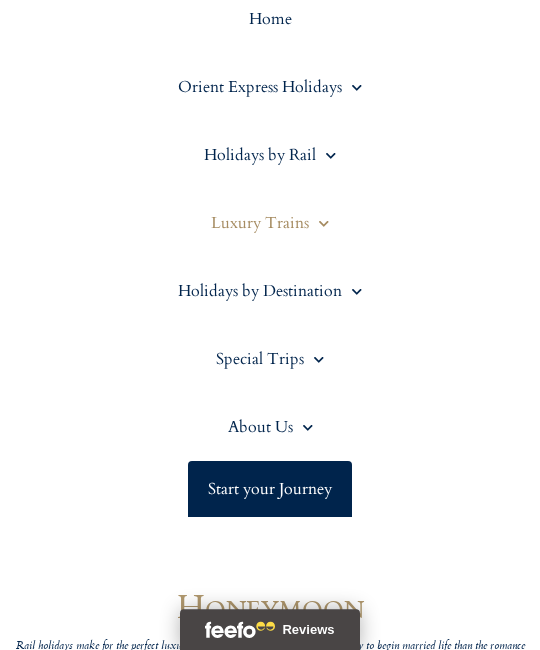 click 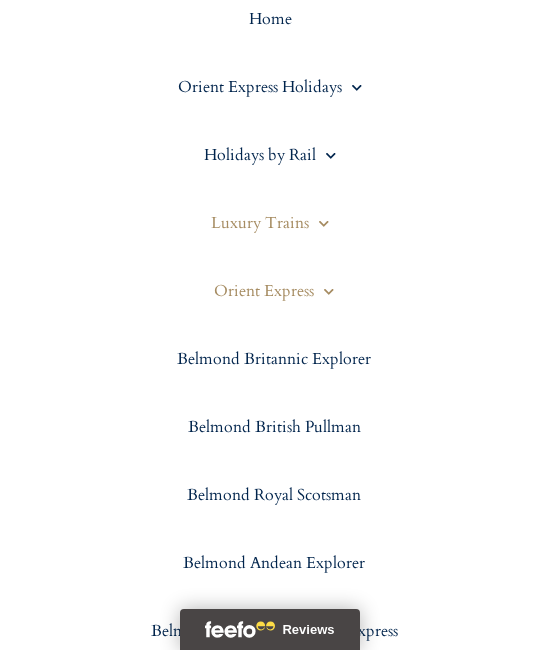 click 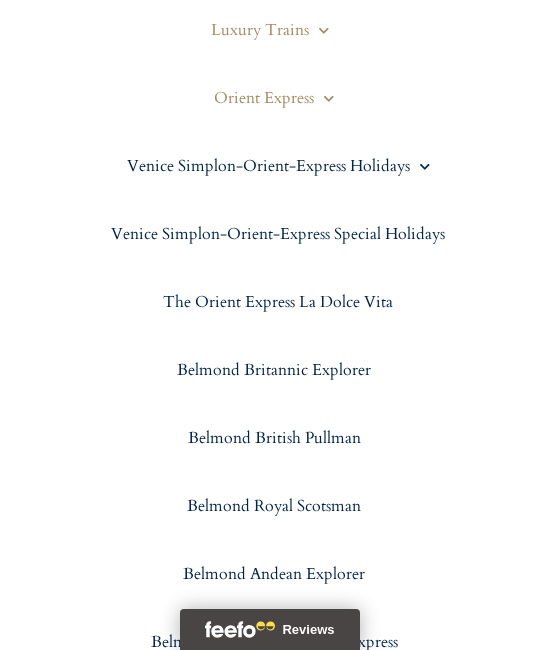 scroll, scrollTop: 606, scrollLeft: 0, axis: vertical 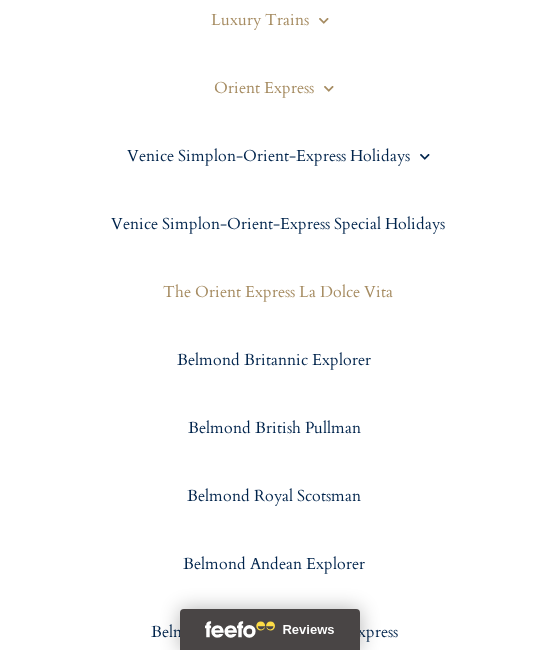 click on "The Orient Express La Dolce Vita" 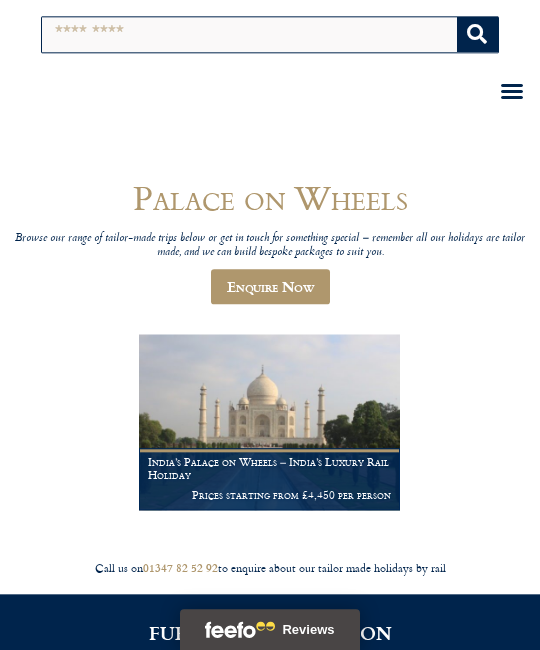 scroll, scrollTop: 271, scrollLeft: 0, axis: vertical 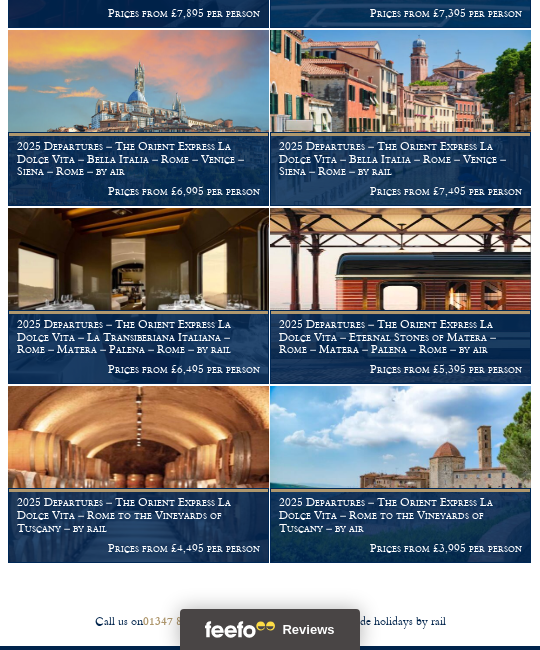 click on "2025 Departures – The Orient Express La Dolce Vita – Rome to the Vineyards of Tuscany – by rail" at bounding box center (138, 515) 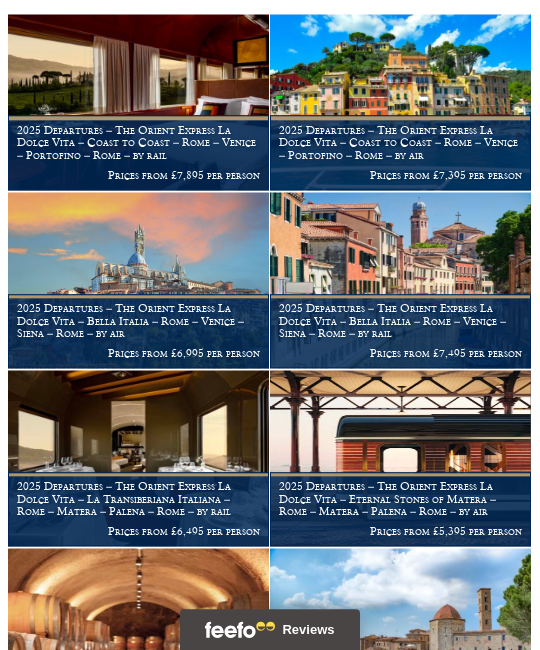 scroll, scrollTop: 1386, scrollLeft: 0, axis: vertical 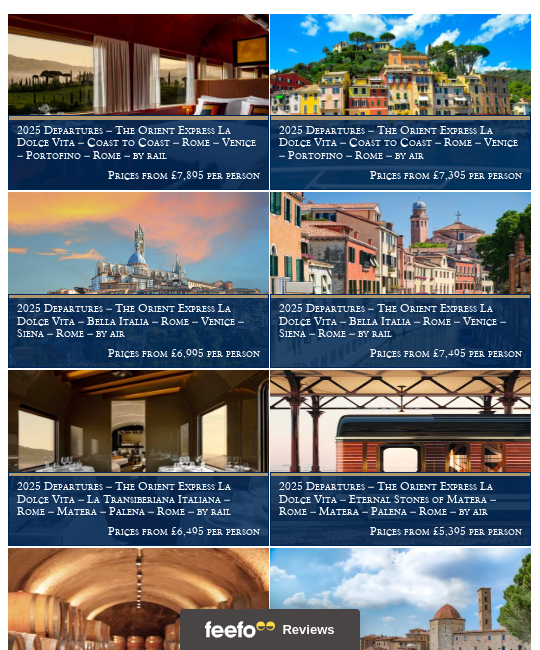 click on "2025 Departures – The Orient Express La Dolce Vita – Coast to Coast – Rome – Venice – Portofino – Rome – by rail" at bounding box center [138, 143] 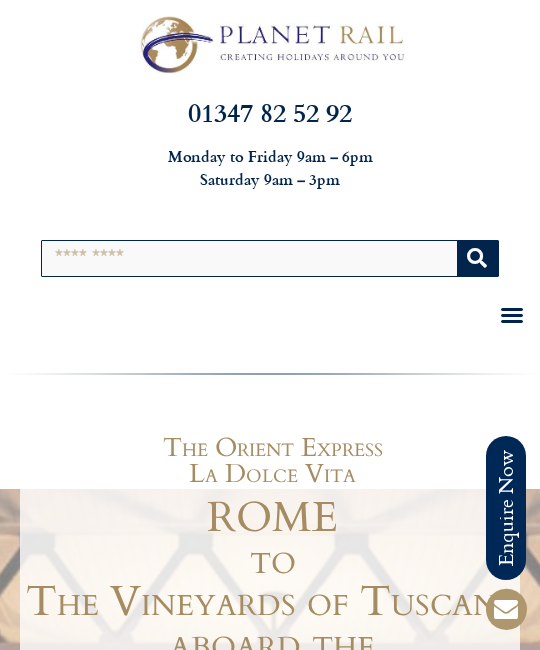 scroll, scrollTop: 0, scrollLeft: 0, axis: both 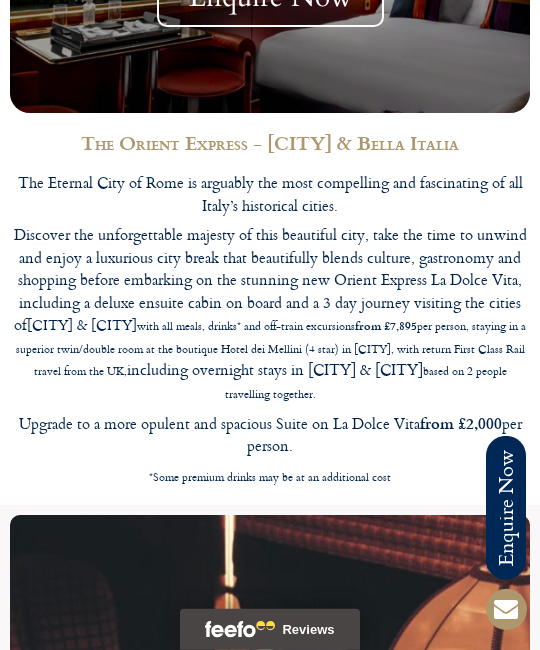 click on "Upgrade to a more opulent and spacious Suite on La Dolce Vita  from £2,000  per person." at bounding box center (270, 435) 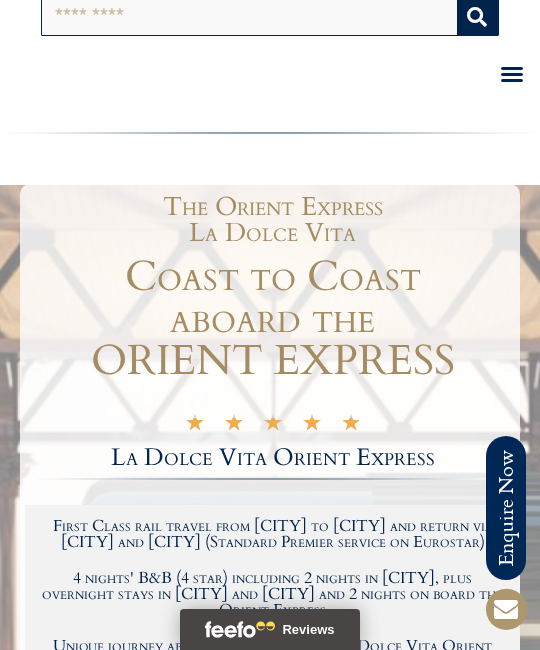 scroll, scrollTop: 305, scrollLeft: 0, axis: vertical 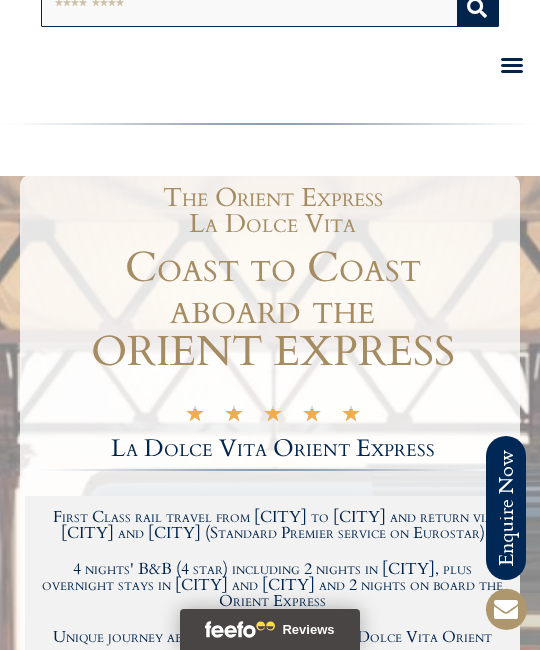 click 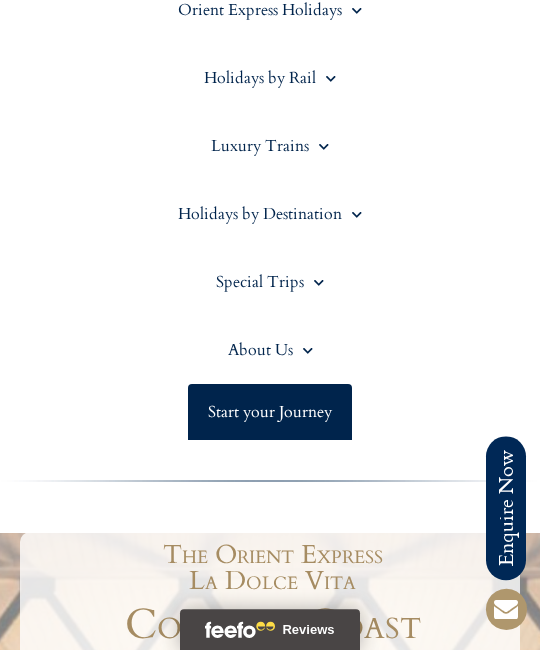 scroll, scrollTop: 505, scrollLeft: 0, axis: vertical 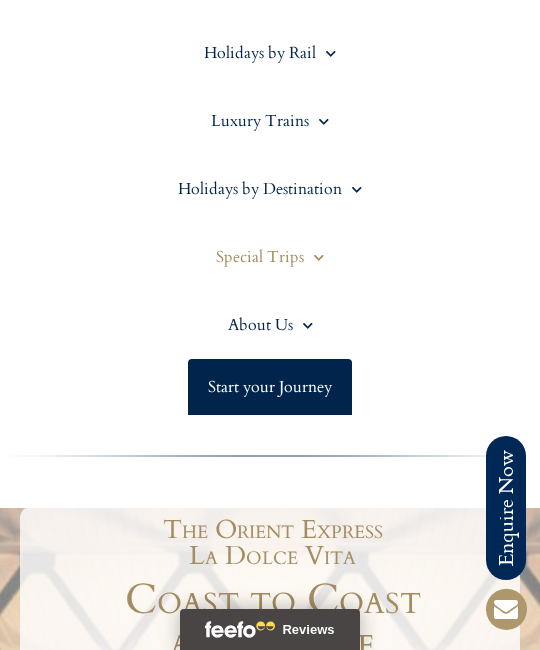 click on "Special Trips" 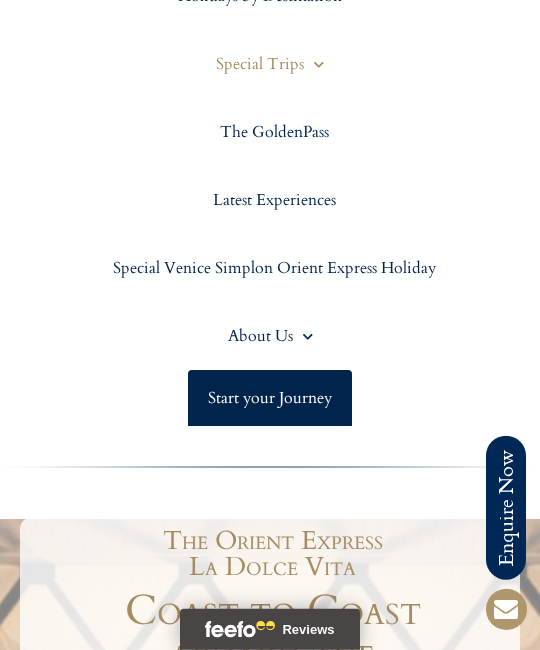 scroll, scrollTop: 700, scrollLeft: 0, axis: vertical 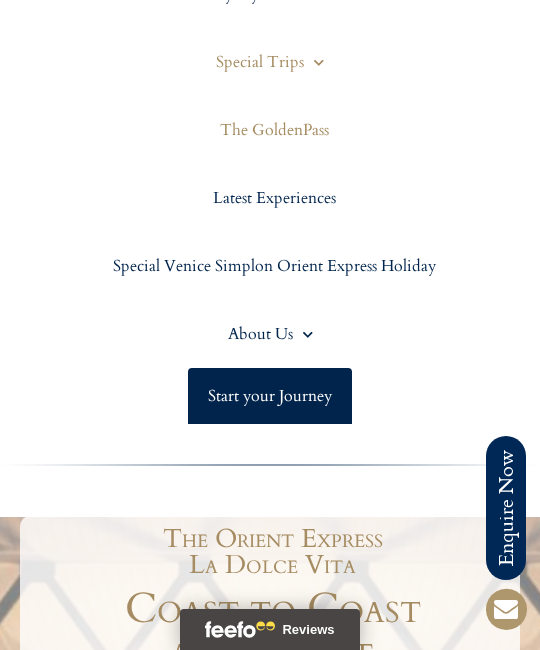 click on "The GoldenPass" 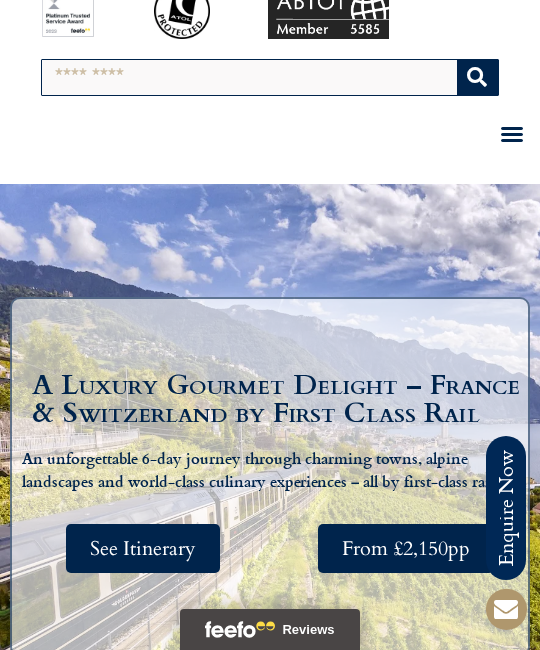 scroll, scrollTop: 0, scrollLeft: 0, axis: both 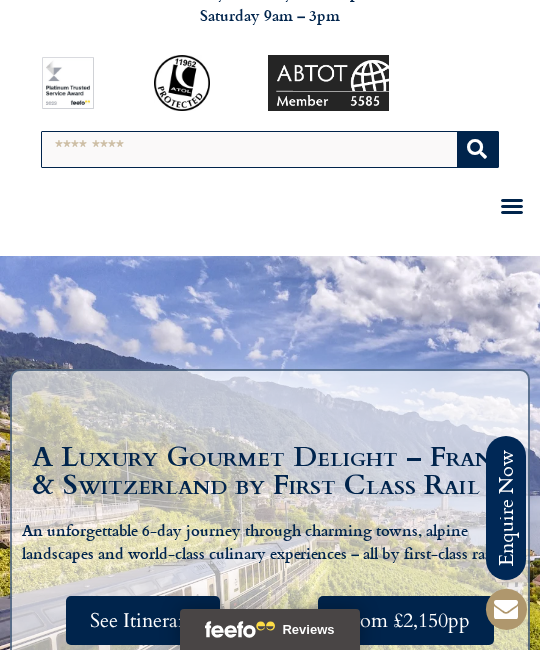 click 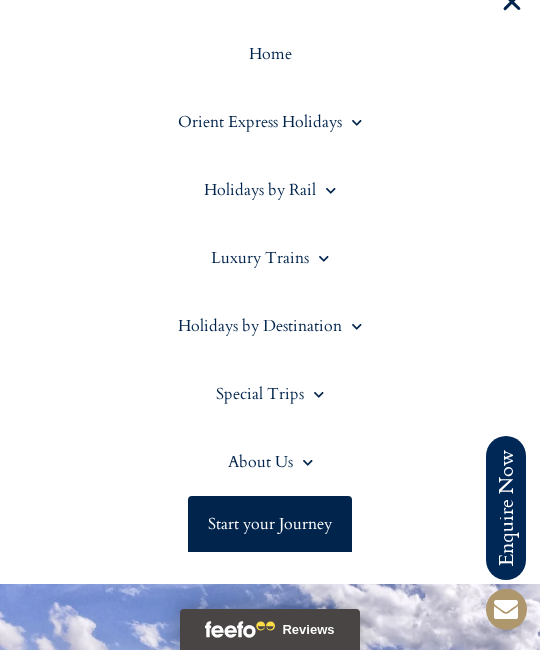 scroll, scrollTop: 371, scrollLeft: 0, axis: vertical 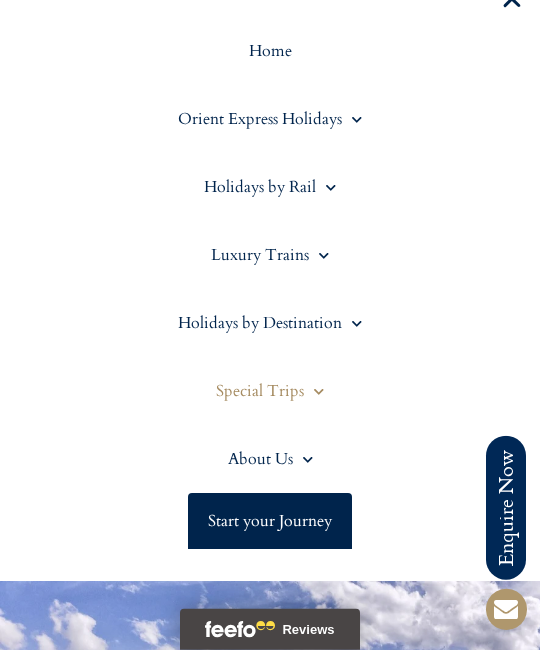 click 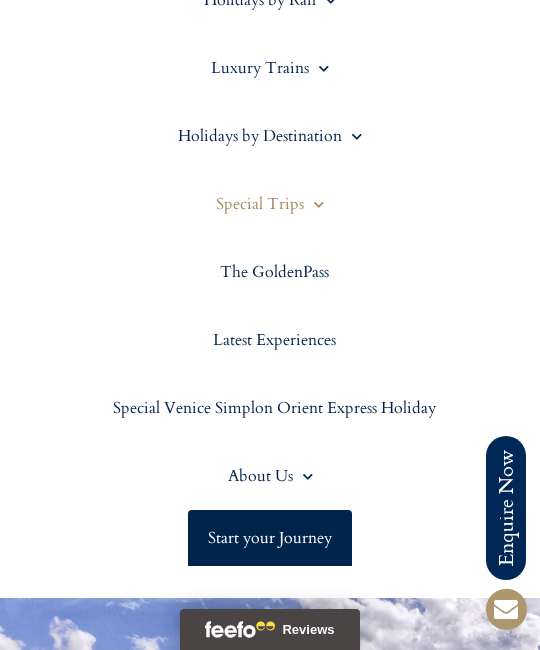scroll, scrollTop: 559, scrollLeft: 0, axis: vertical 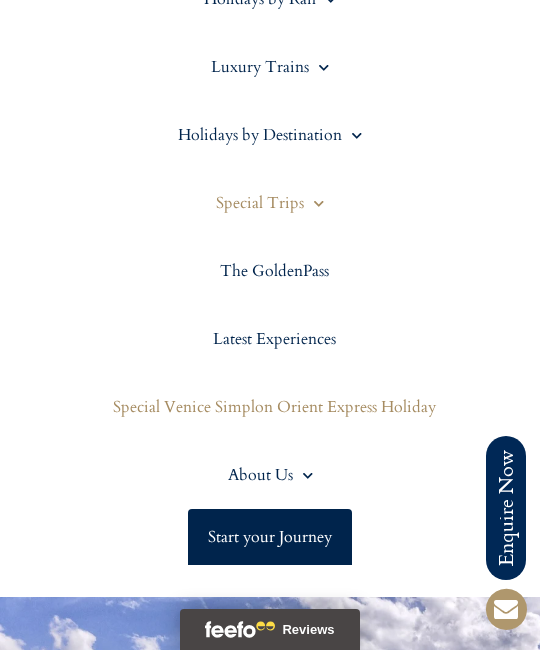 click on "Special Venice Simplon Orient Express Holiday" 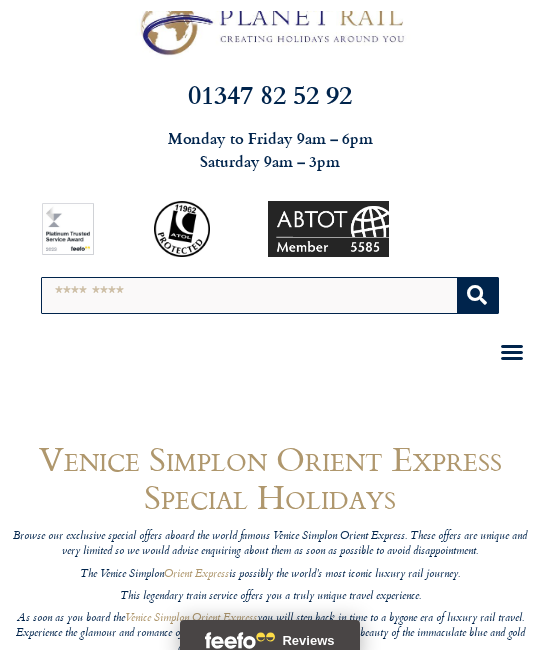 scroll, scrollTop: 18, scrollLeft: 0, axis: vertical 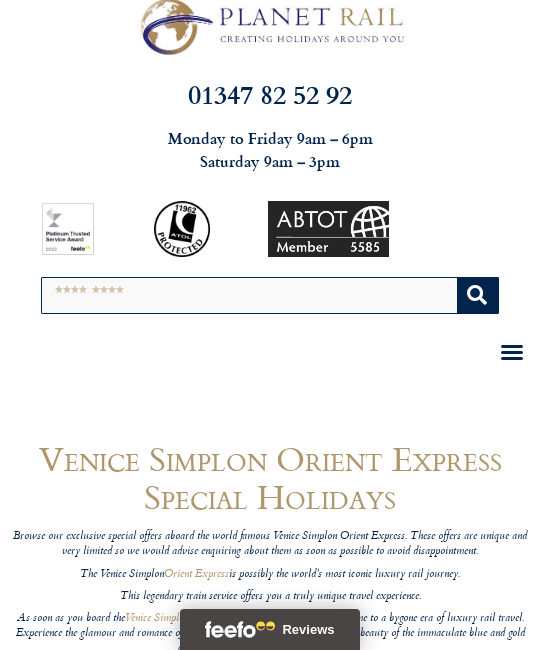 click 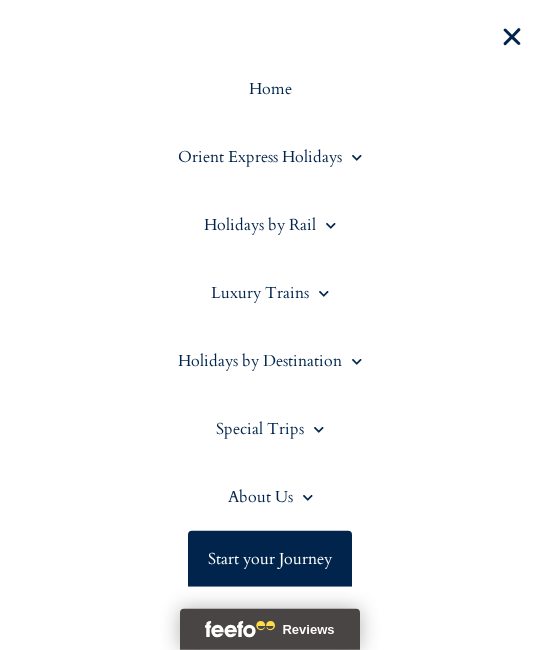 scroll, scrollTop: 334, scrollLeft: 0, axis: vertical 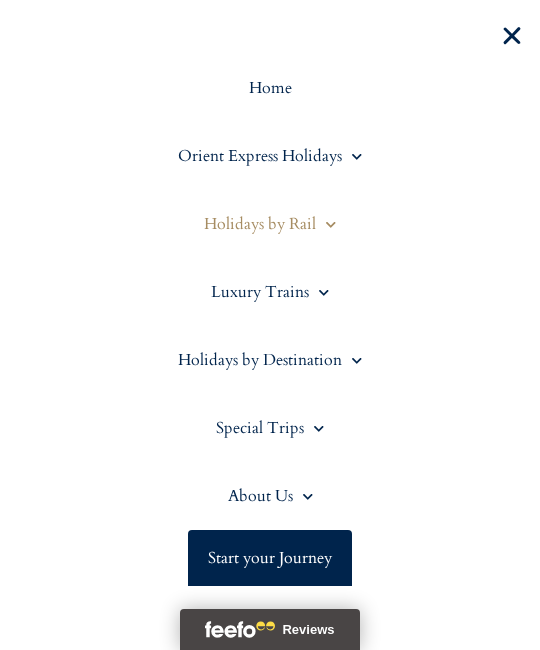 click 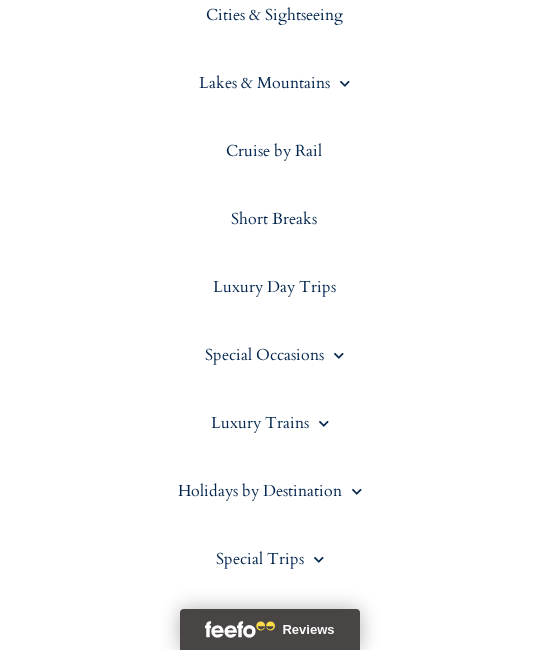 scroll, scrollTop: 681, scrollLeft: 0, axis: vertical 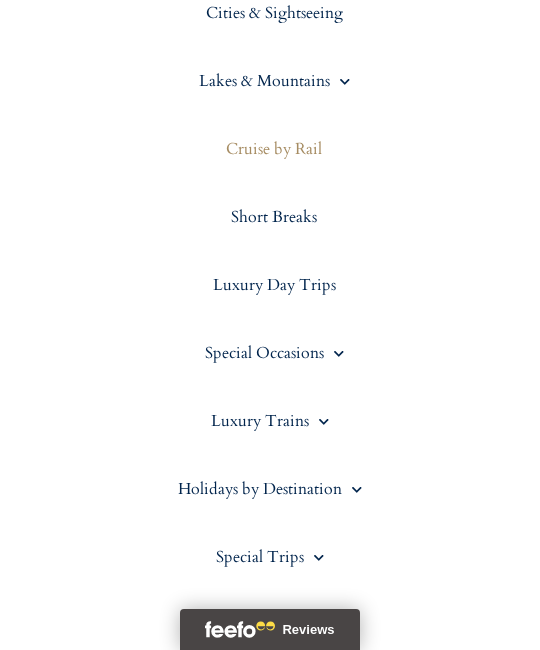 click on "Cruise by Rail" 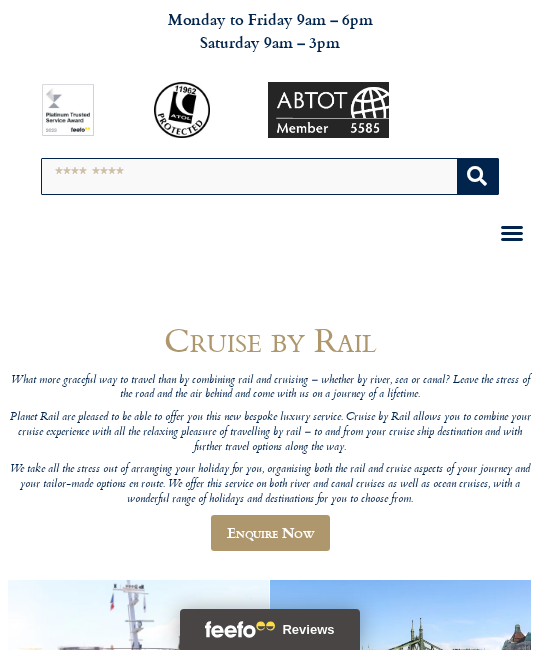 scroll, scrollTop: 135, scrollLeft: 0, axis: vertical 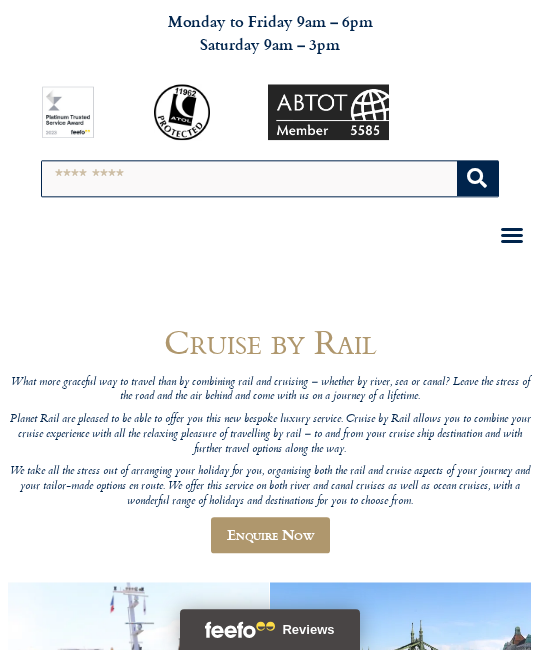 click 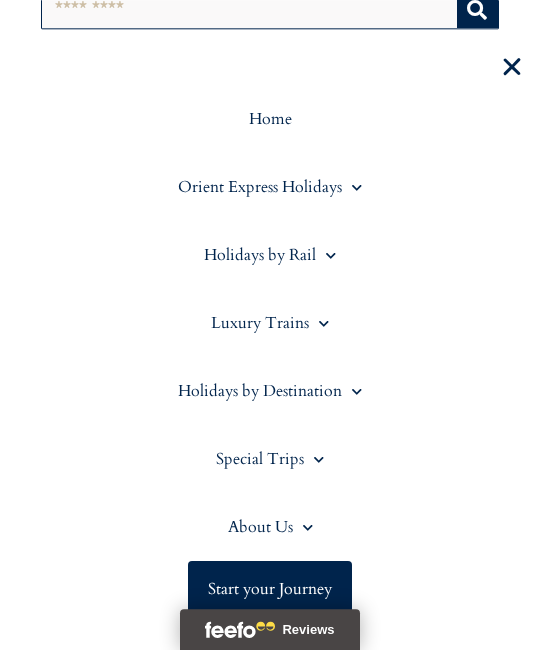 scroll, scrollTop: 303, scrollLeft: 0, axis: vertical 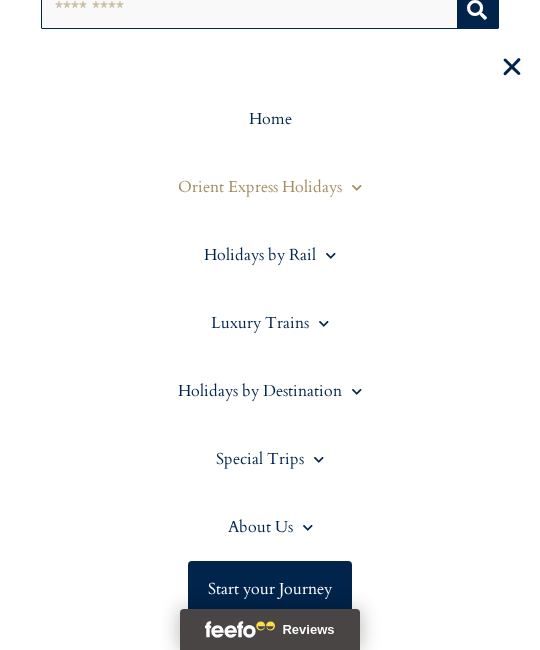 click 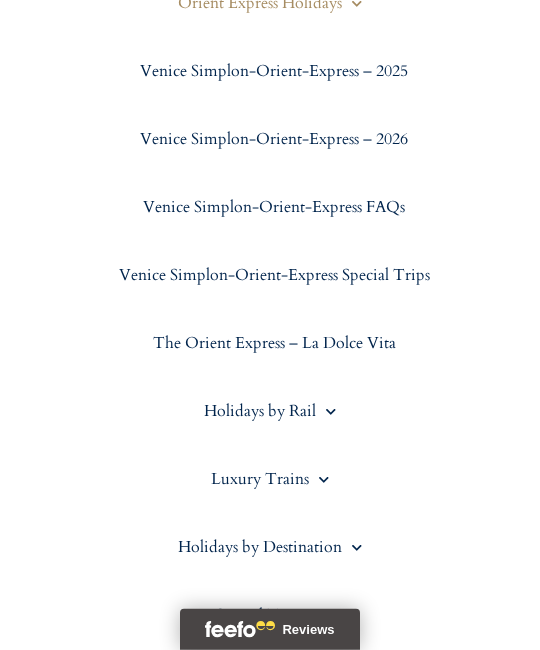 scroll, scrollTop: 489, scrollLeft: 0, axis: vertical 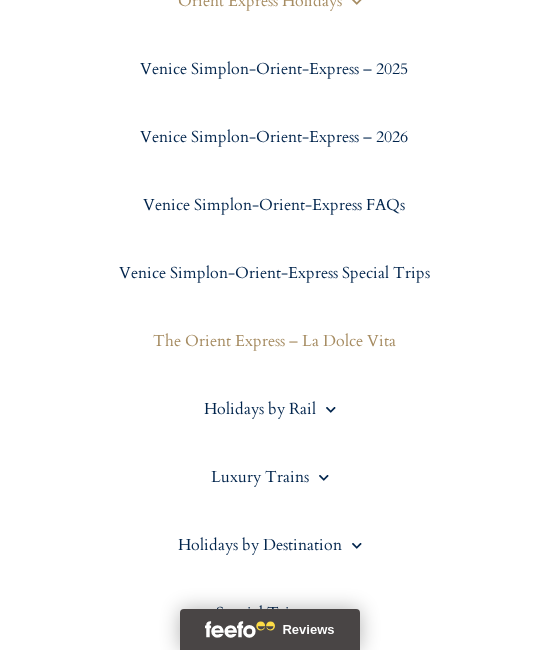 click on "The Orient Express – La Dolce Vita" 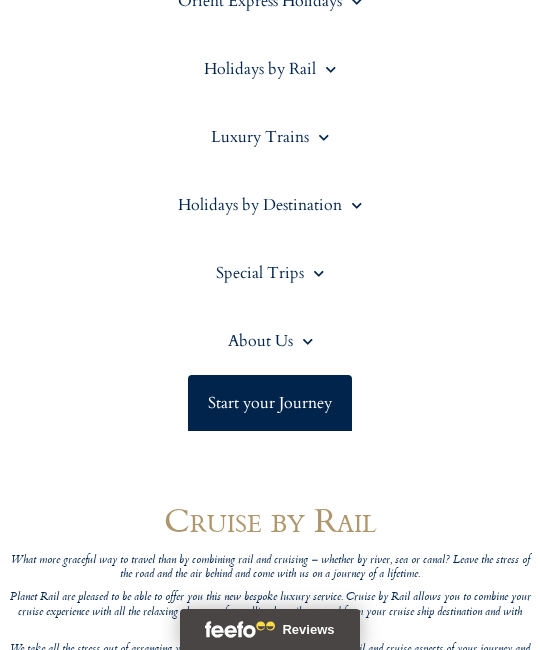 scroll, scrollTop: 528, scrollLeft: 0, axis: vertical 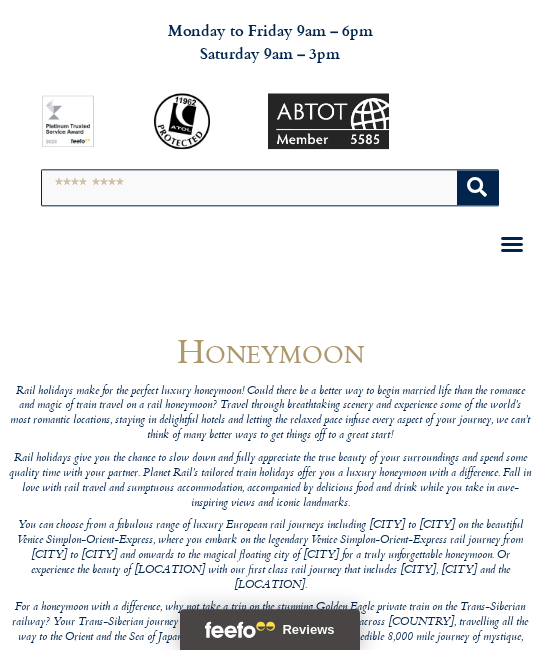 click on "Search" at bounding box center (249, 187) 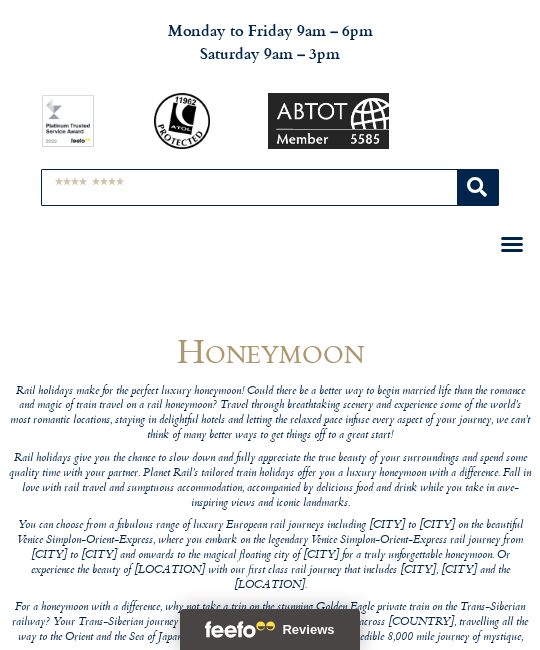 scroll, scrollTop: 126, scrollLeft: 0, axis: vertical 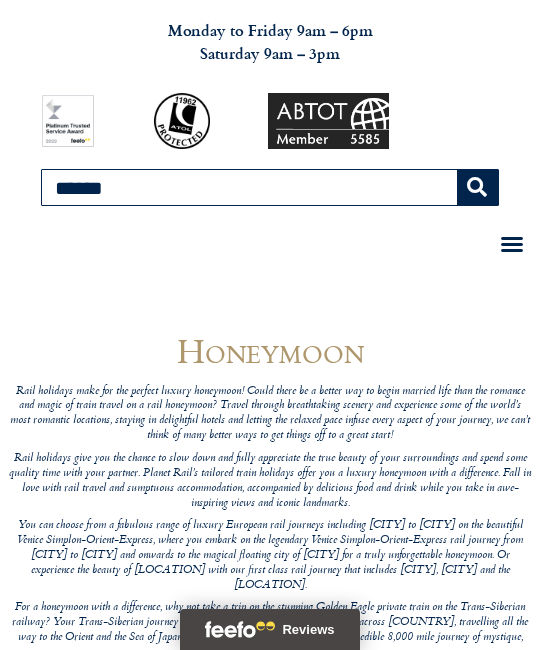 type on "*****" 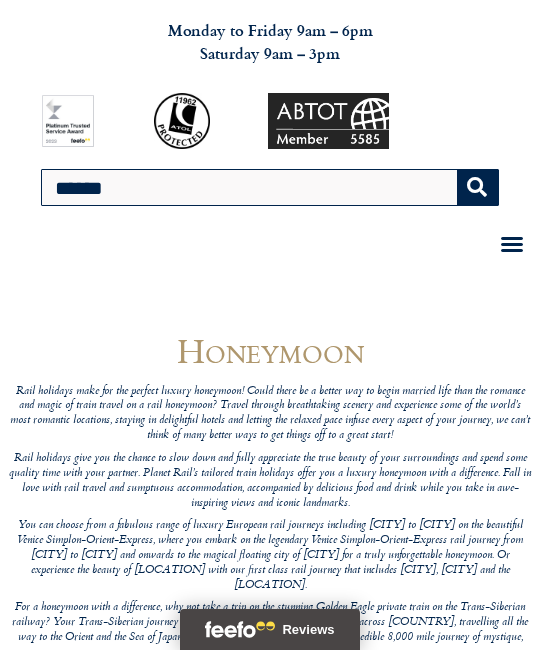scroll, scrollTop: 126, scrollLeft: 0, axis: vertical 